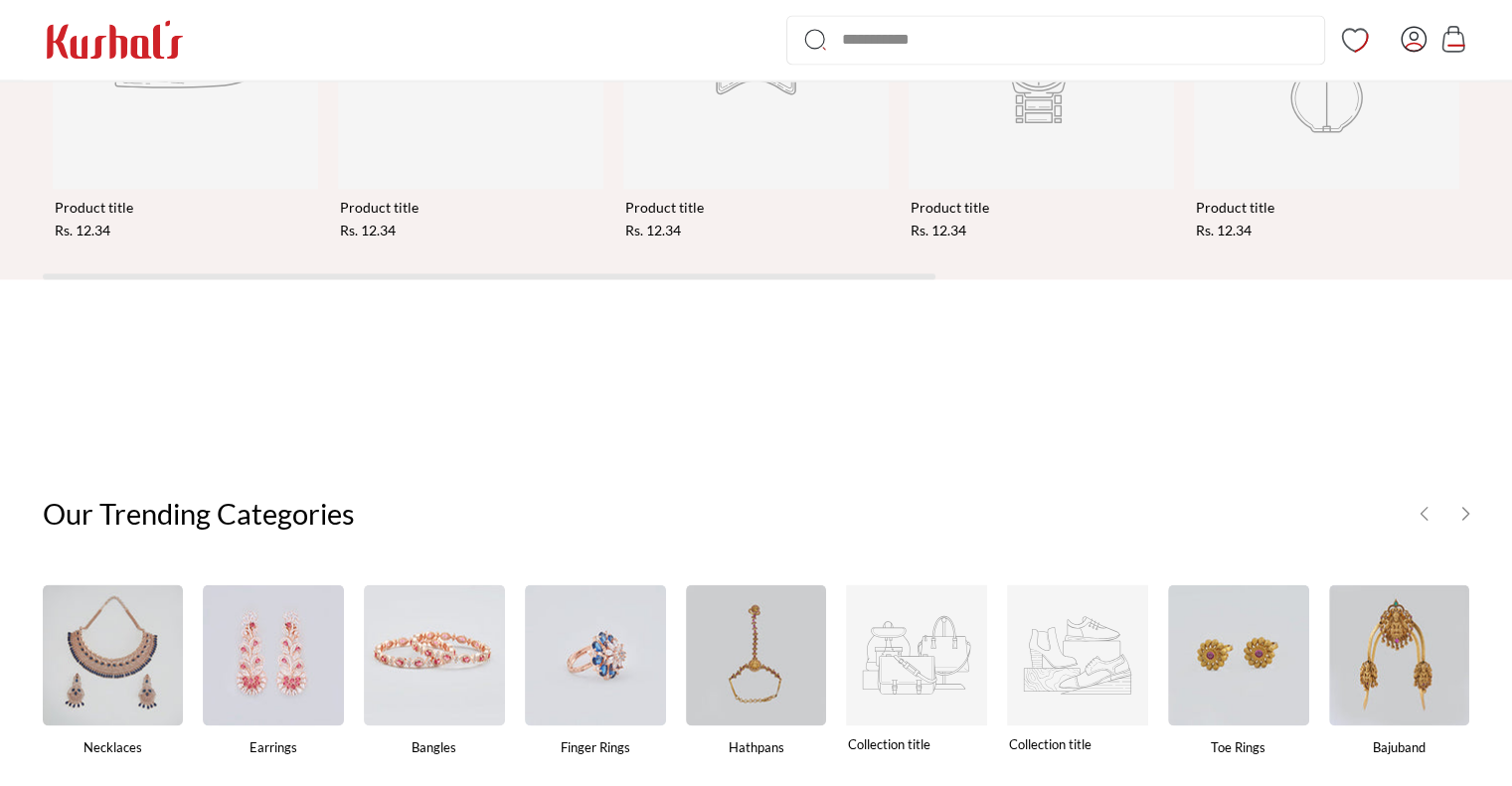 scroll, scrollTop: 2376, scrollLeft: 0, axis: vertical 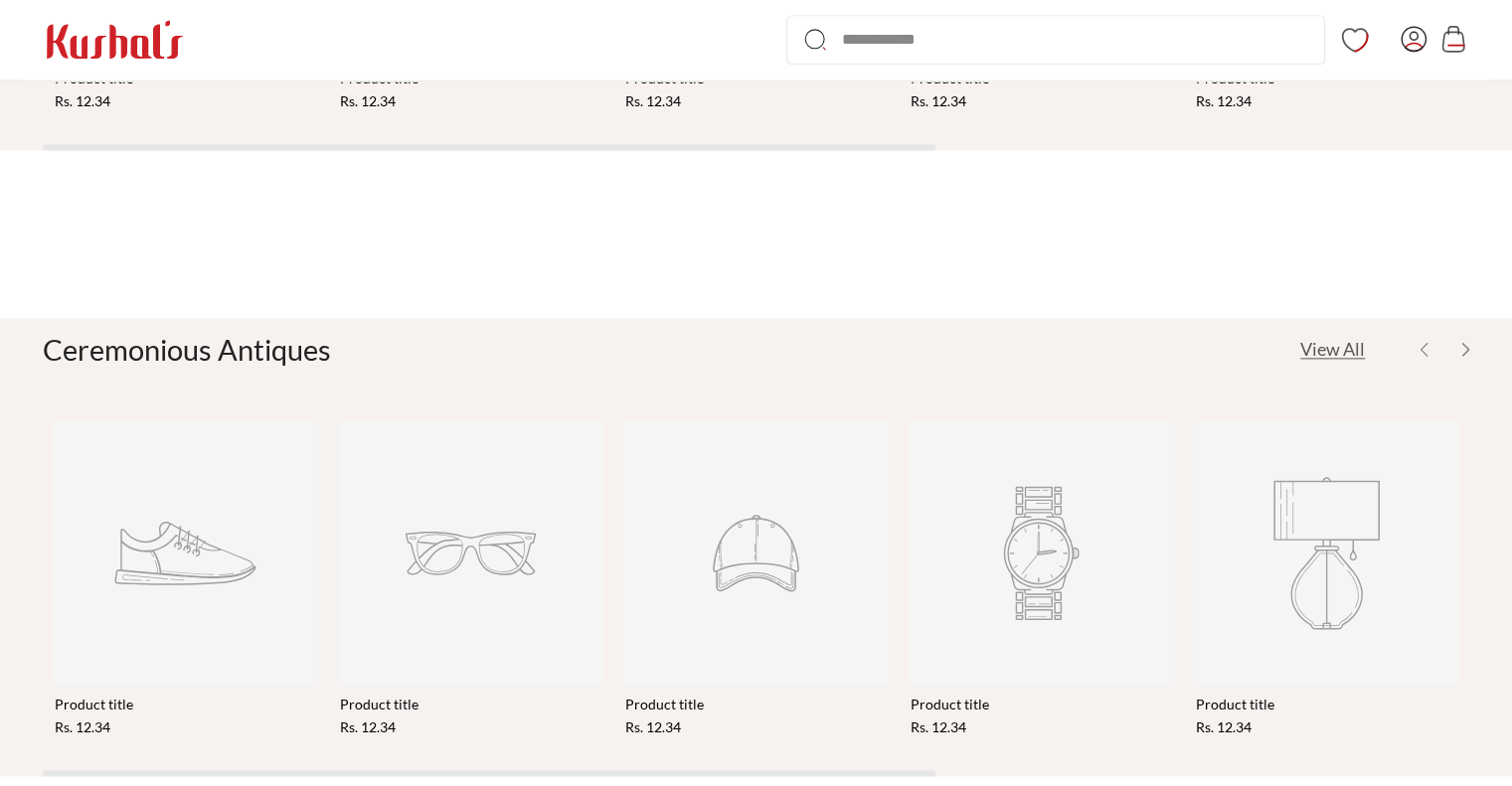 click on "Ceremonious Antiques" at bounding box center [187, 349] 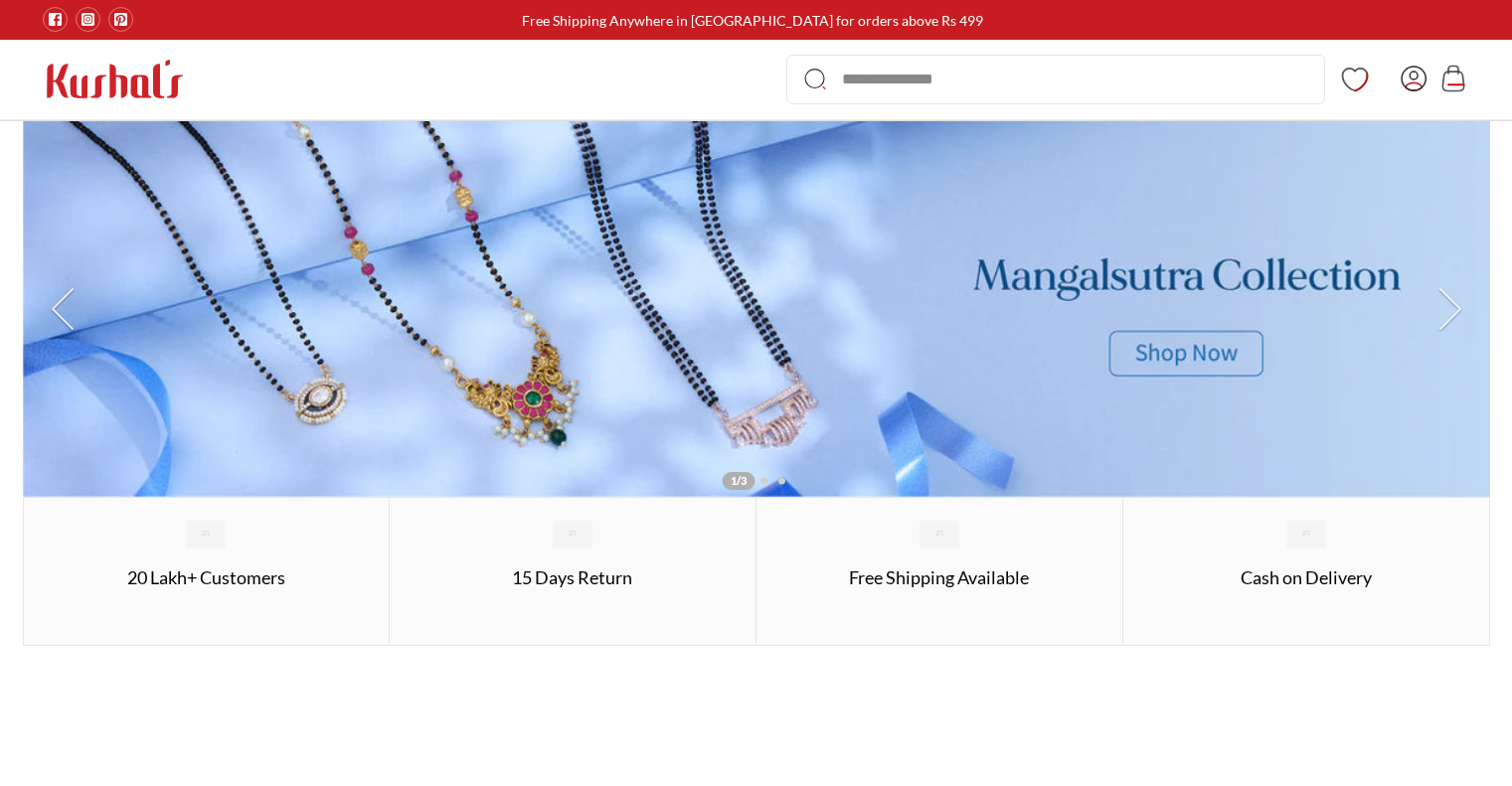 scroll, scrollTop: 0, scrollLeft: 0, axis: both 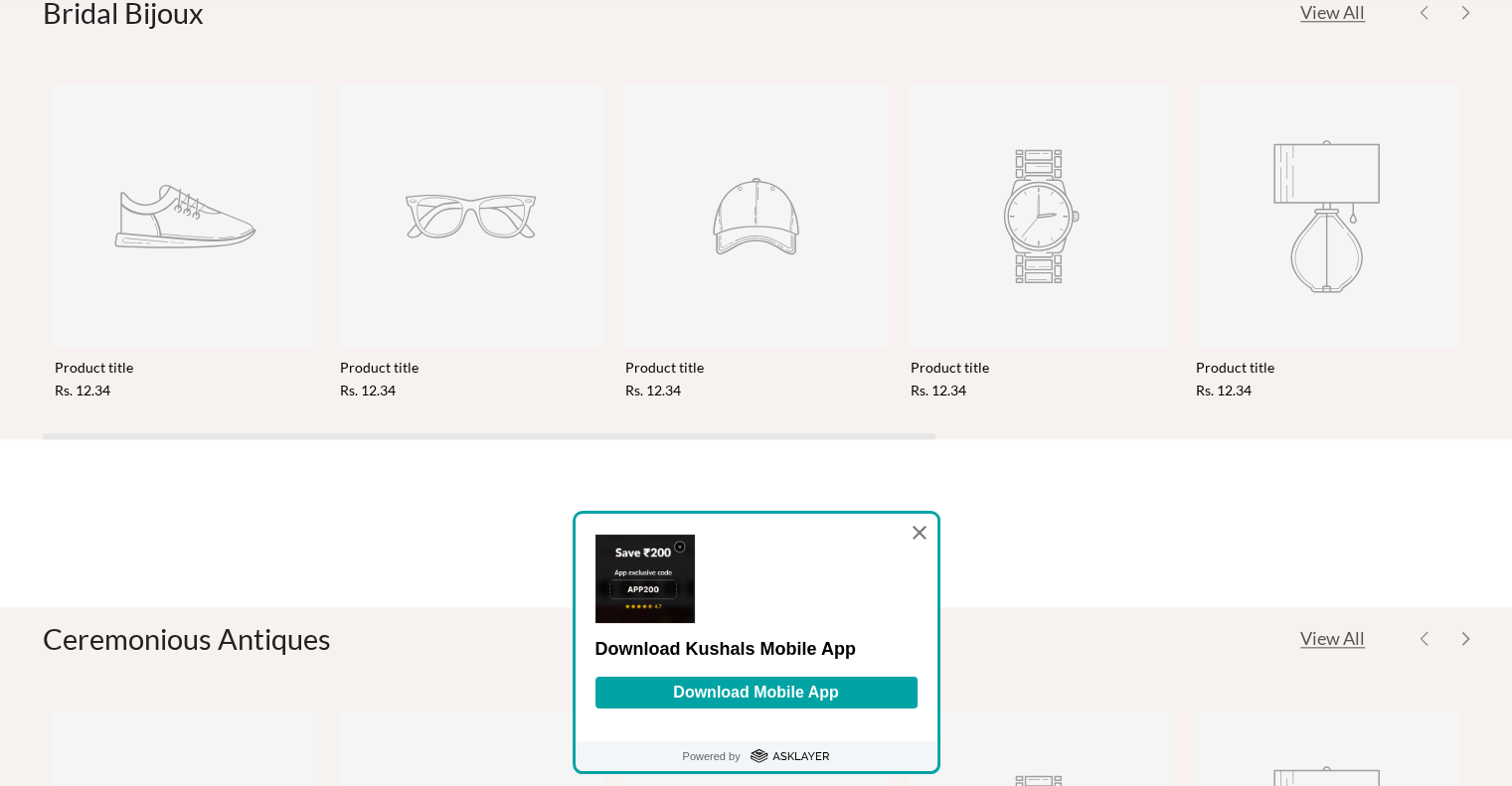 click 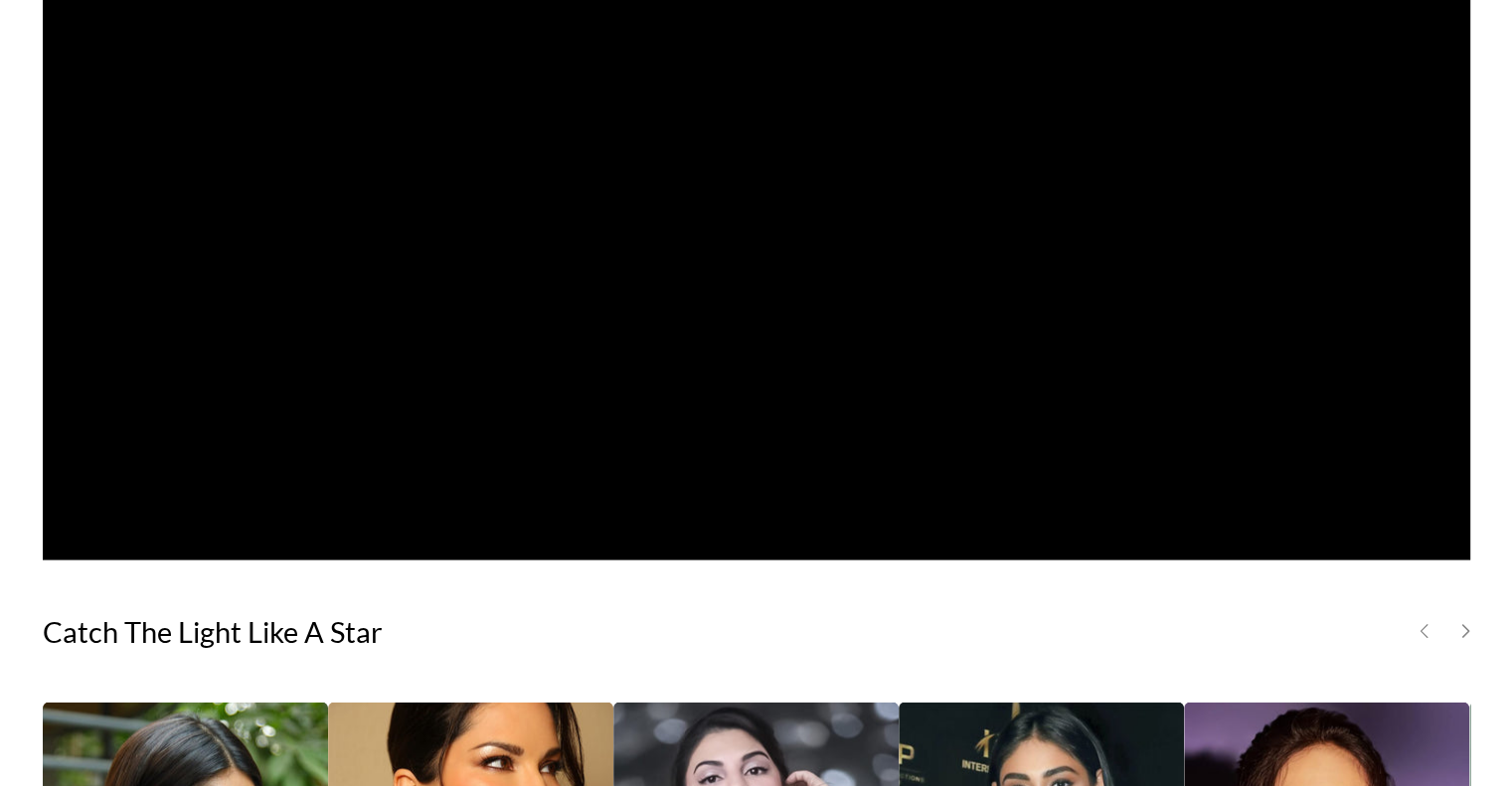 scroll, scrollTop: 4486, scrollLeft: 0, axis: vertical 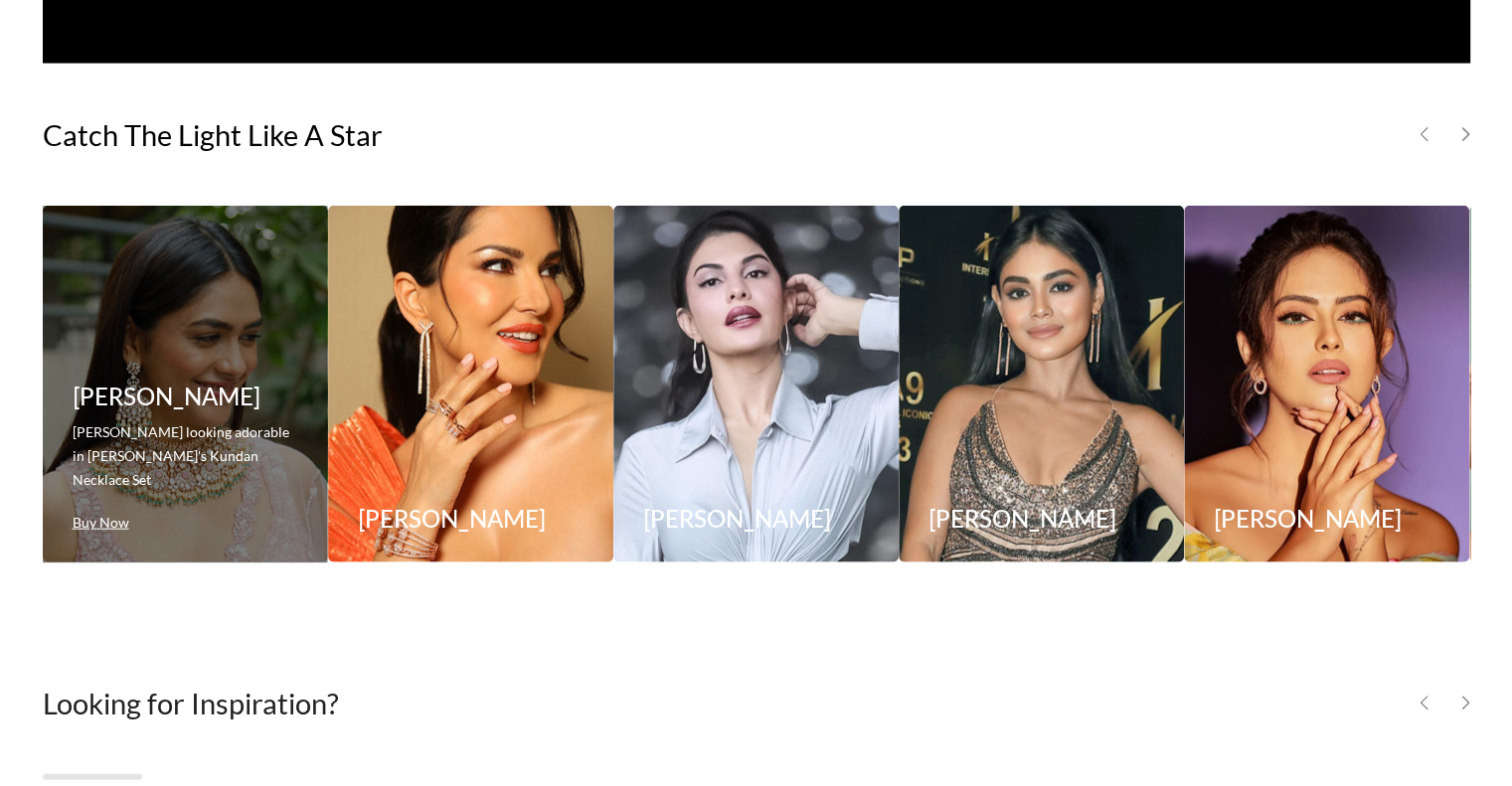 click at bounding box center (185, 384) 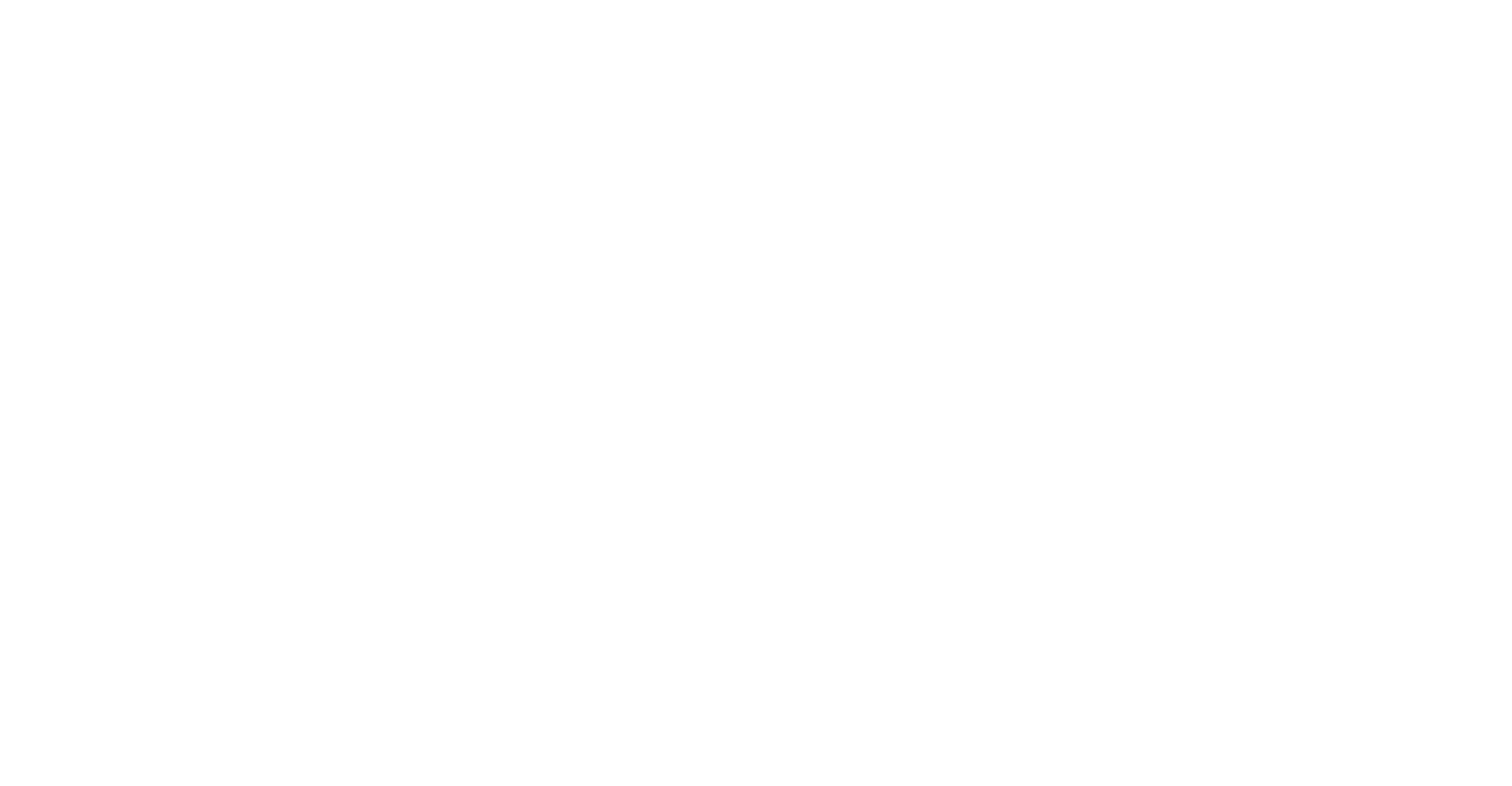 scroll, scrollTop: 0, scrollLeft: 0, axis: both 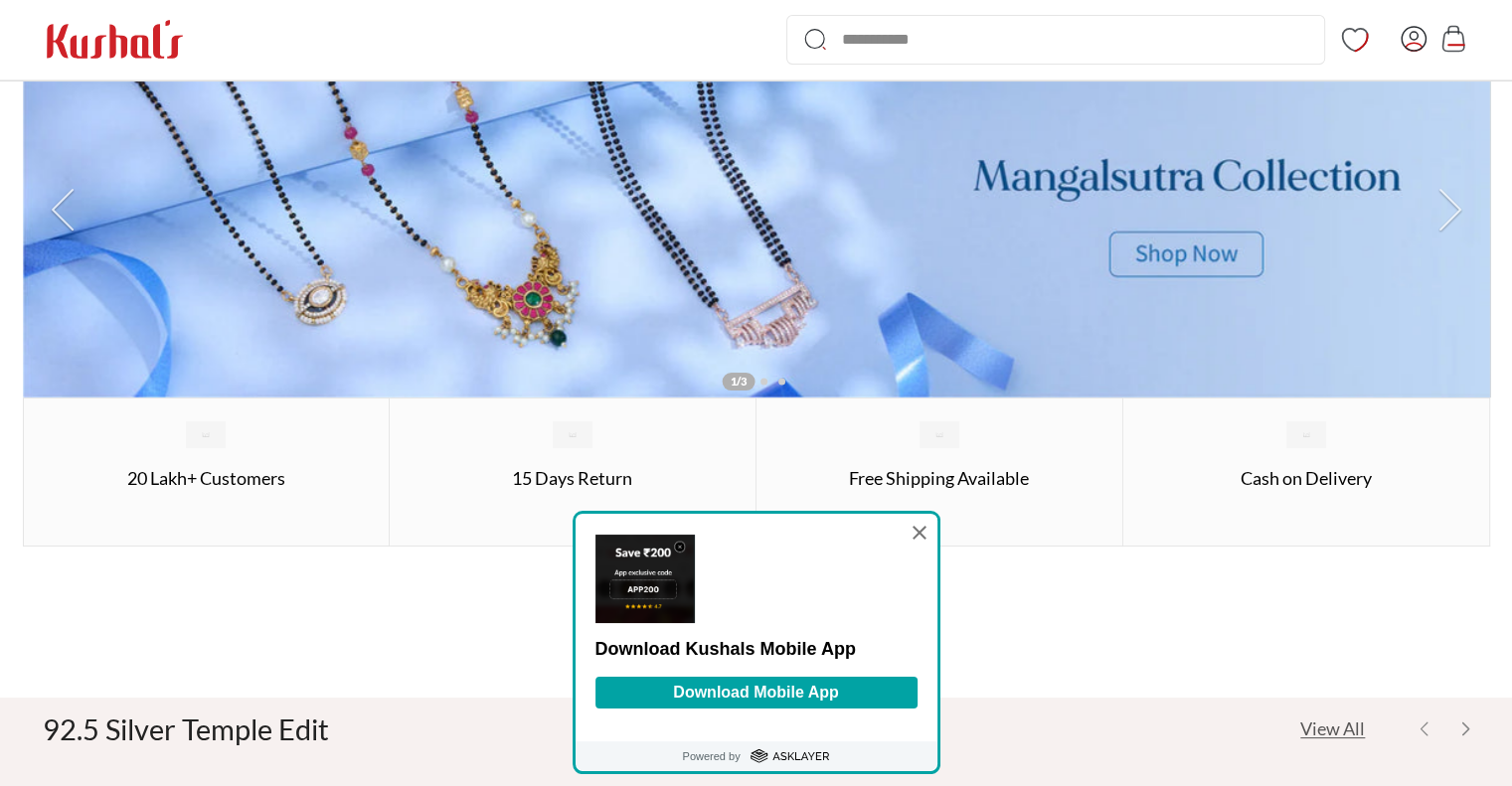 click 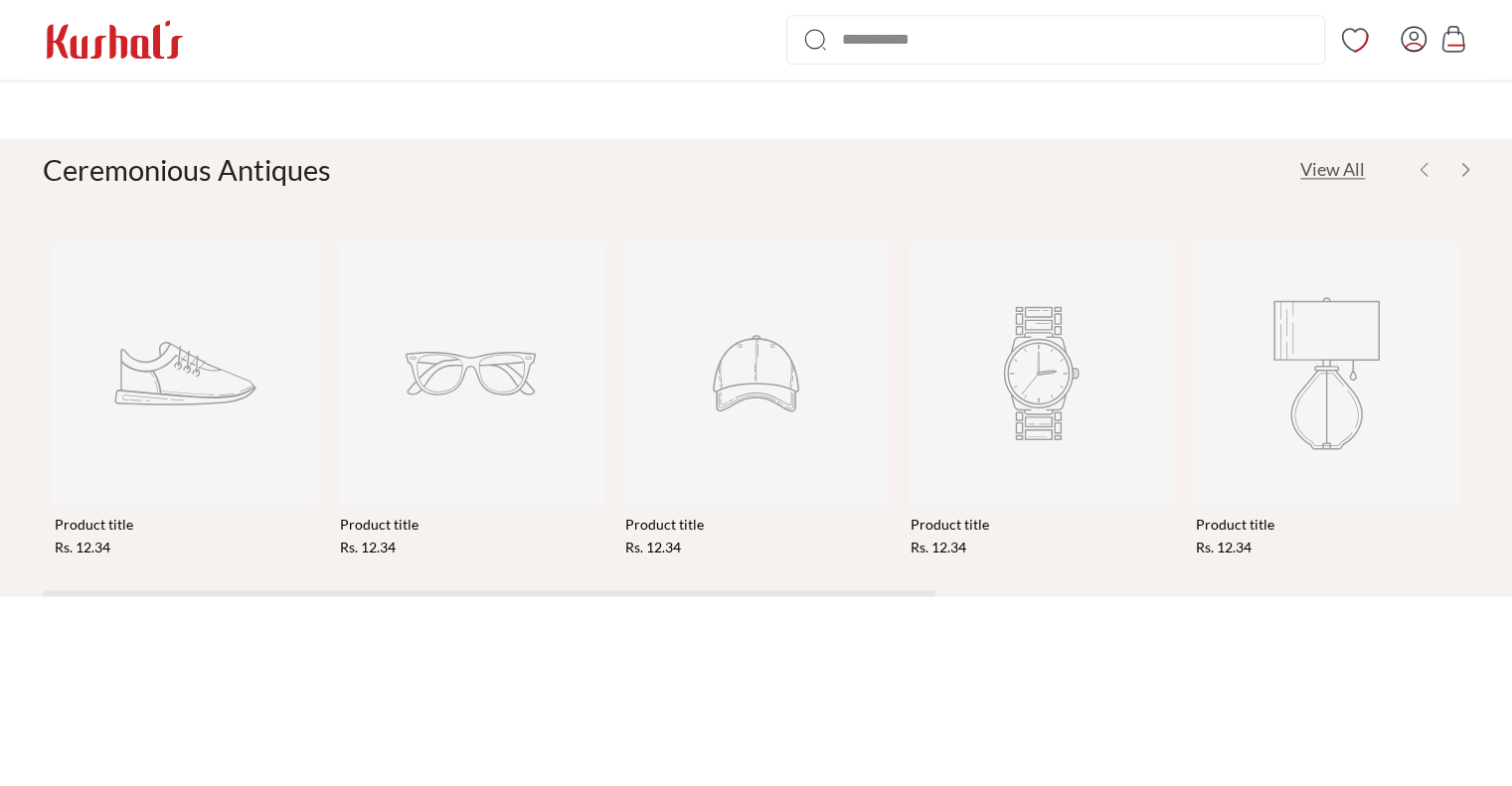 scroll, scrollTop: 2285, scrollLeft: 0, axis: vertical 